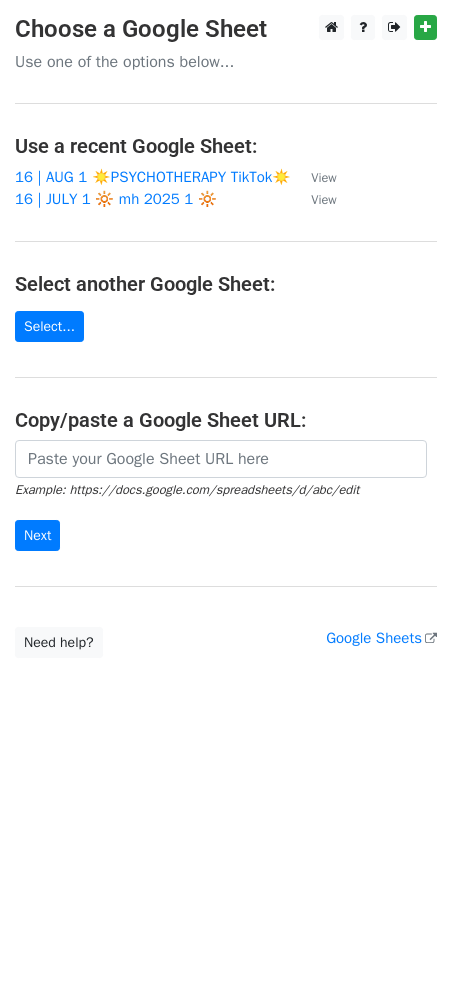 scroll, scrollTop: 0, scrollLeft: 0, axis: both 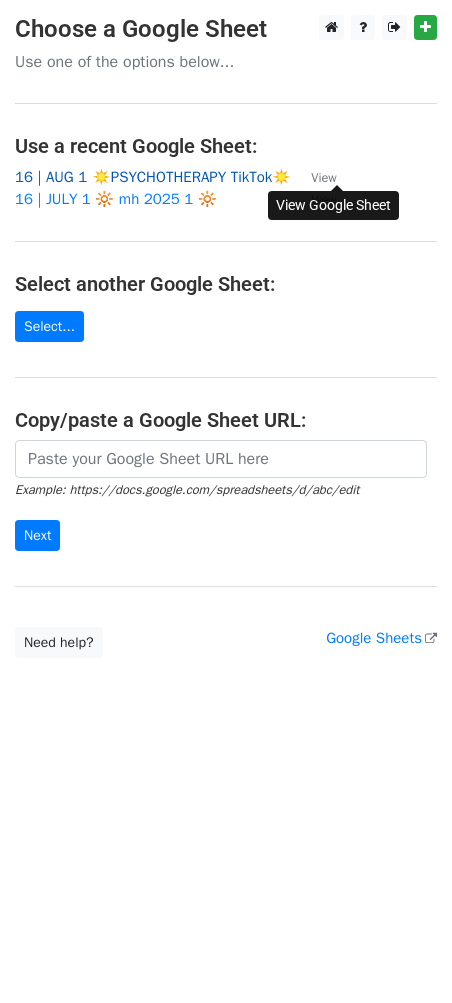 click on "16 | AUG 1 ☀️PSYCHOTHERAPY TikTok☀️" at bounding box center (153, 177) 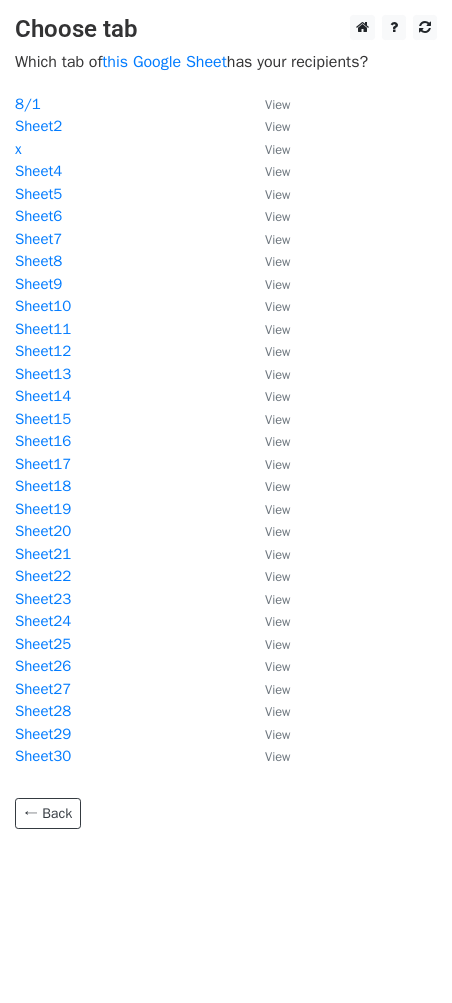 scroll, scrollTop: 0, scrollLeft: 0, axis: both 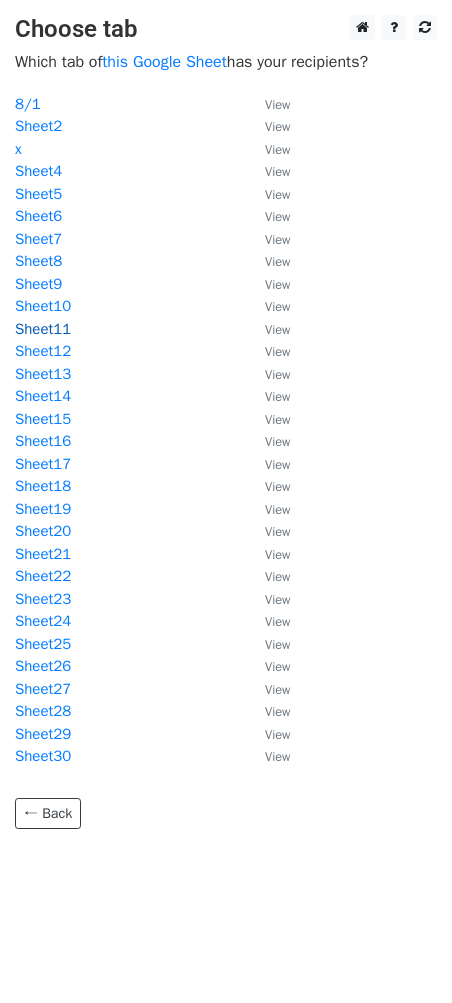click on "Sheet11" at bounding box center (43, 329) 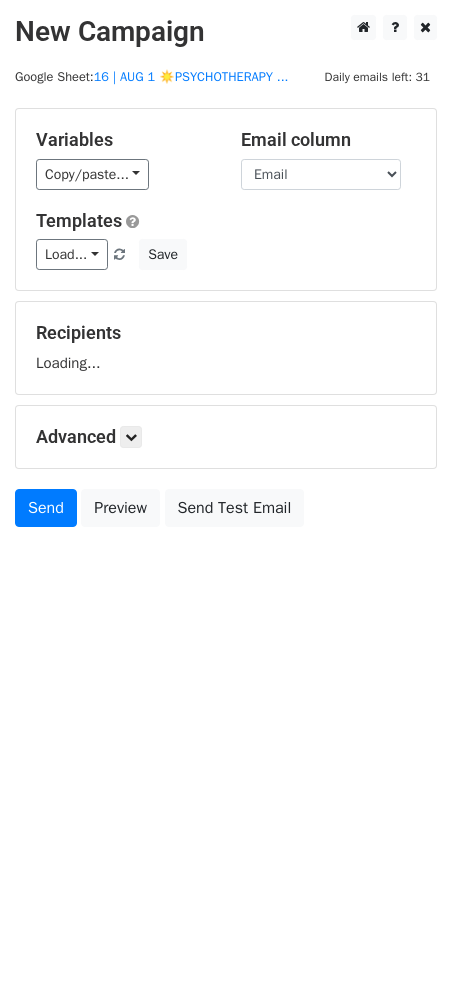 scroll, scrollTop: 0, scrollLeft: 0, axis: both 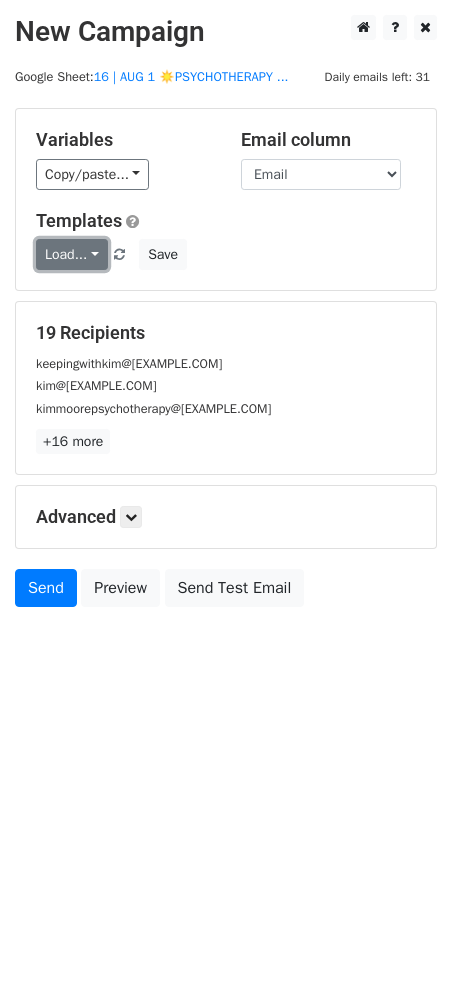 click on "Load..." at bounding box center (72, 254) 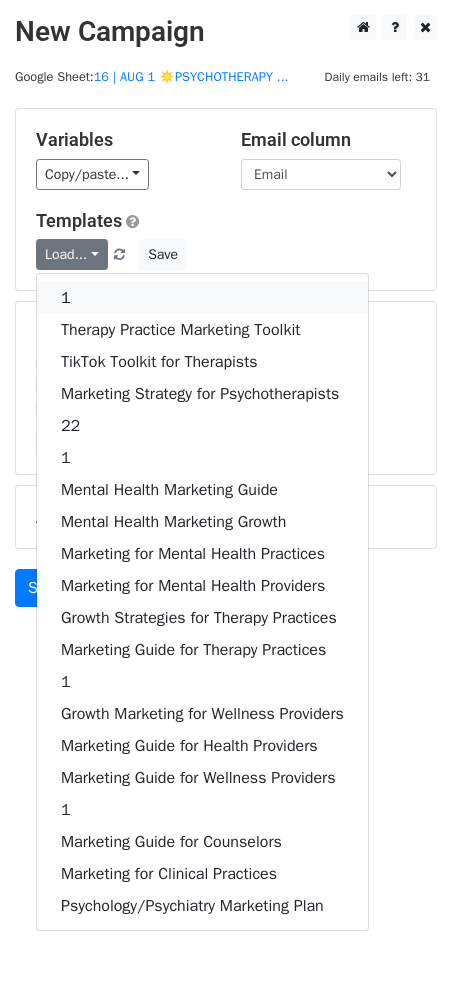 click on "1" at bounding box center (202, 298) 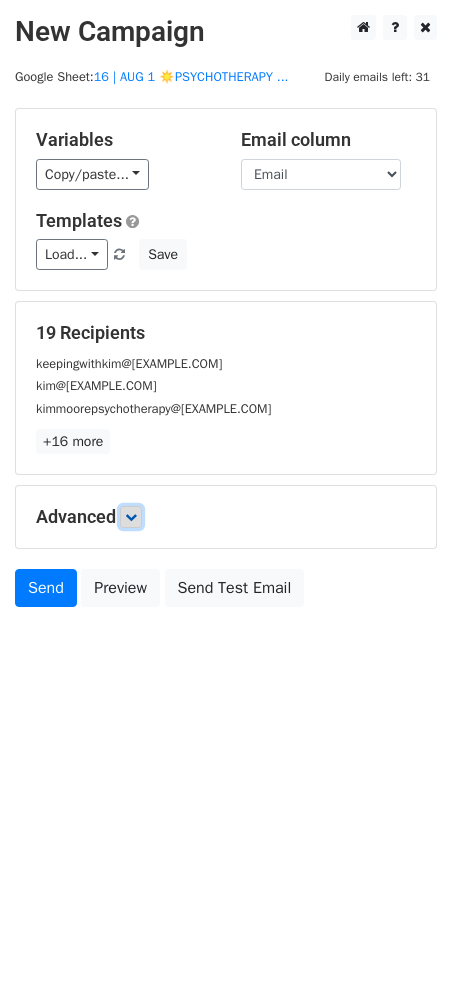 click at bounding box center [131, 517] 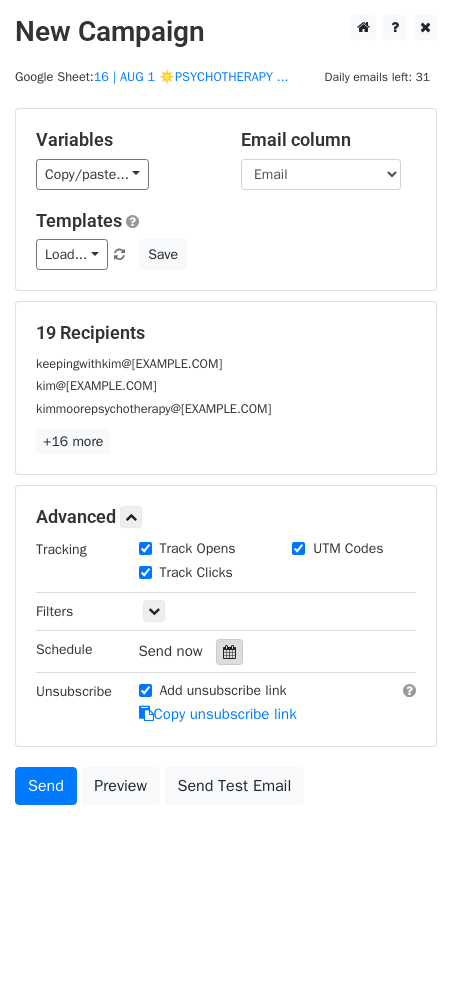 click at bounding box center [229, 652] 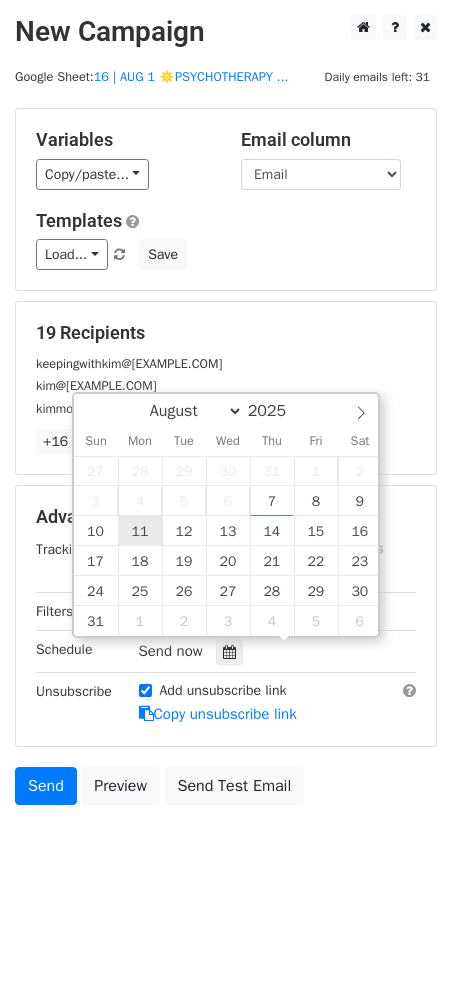 type on "2025-08-11 12:00" 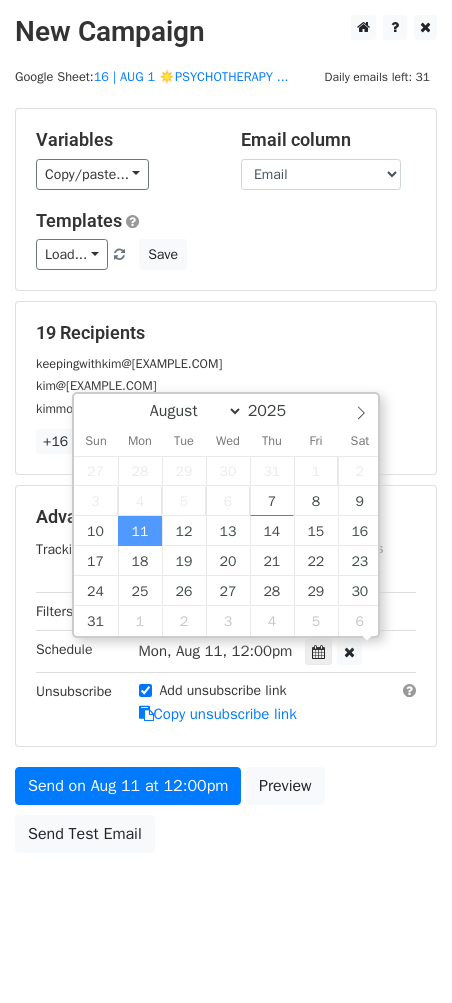 scroll, scrollTop: 0, scrollLeft: 0, axis: both 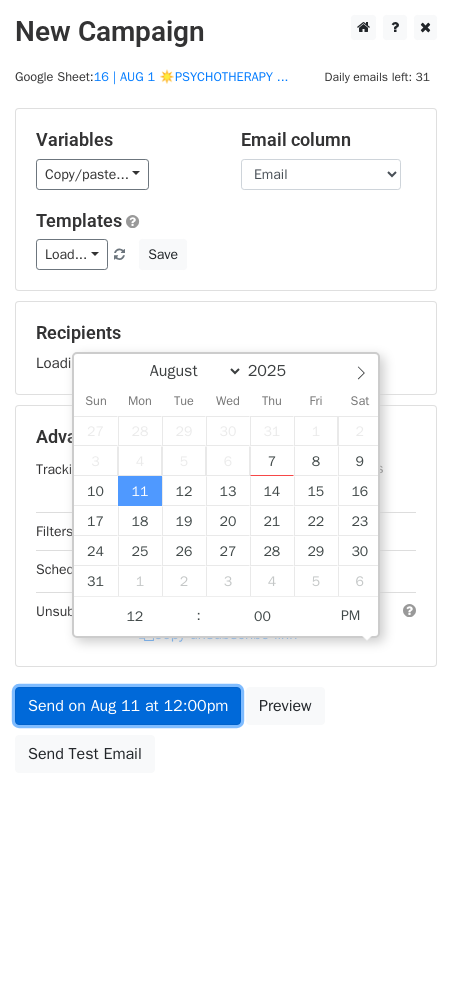click on "Send on Aug 11 at 12:00pm" at bounding box center (128, 706) 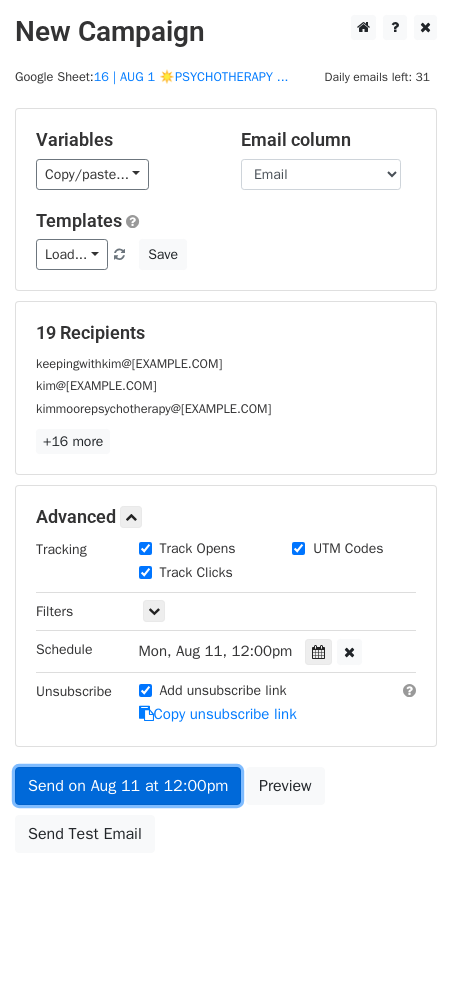 click on "Send on Aug 11 at 12:00pm" at bounding box center (128, 786) 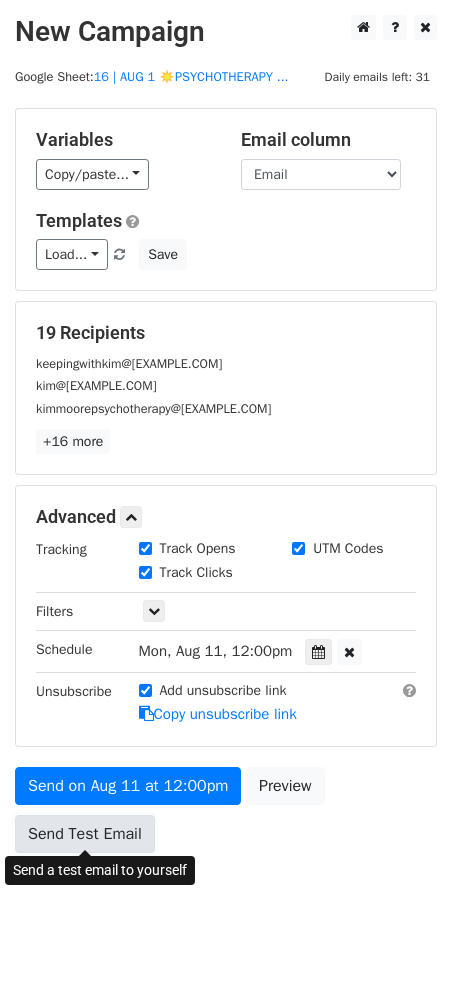 click on "Send Test Email" at bounding box center [85, 834] 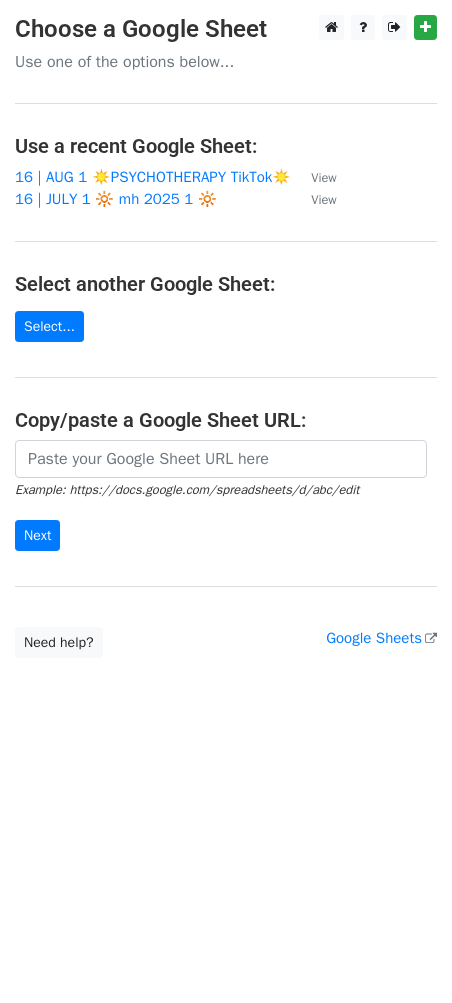 scroll, scrollTop: 0, scrollLeft: 0, axis: both 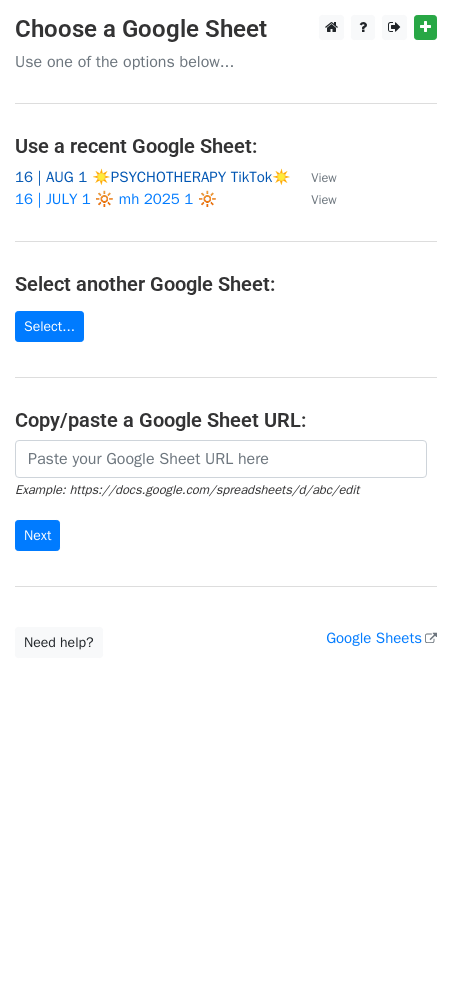 click on "16 | AUG 1 ☀️PSYCHOTHERAPY TikTok☀️" at bounding box center [153, 177] 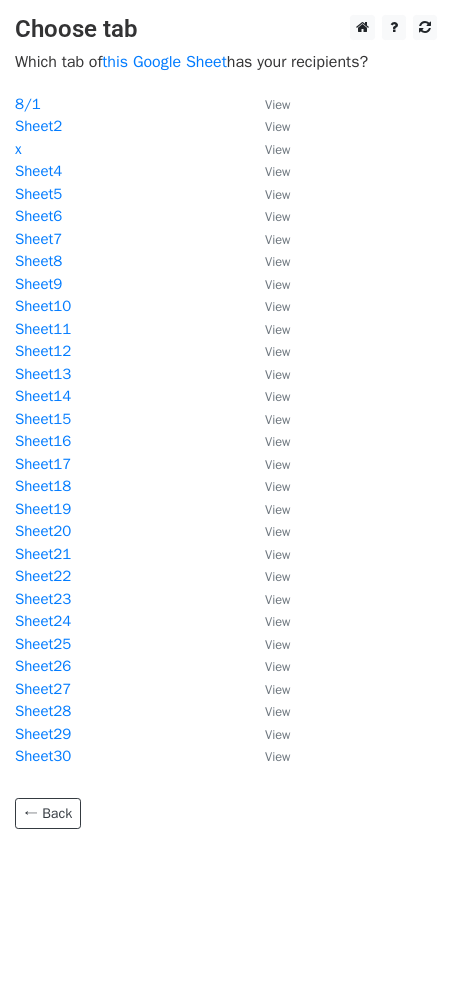 scroll, scrollTop: 0, scrollLeft: 0, axis: both 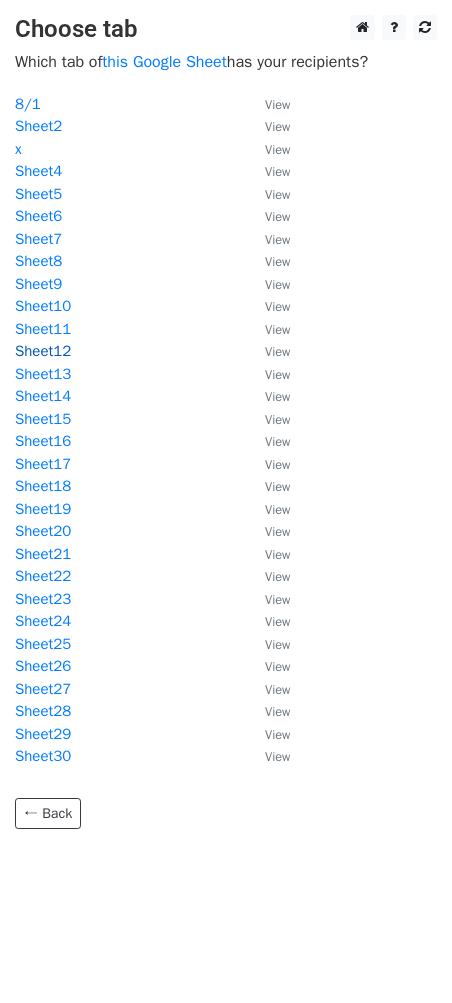 click on "Sheet12" at bounding box center [43, 351] 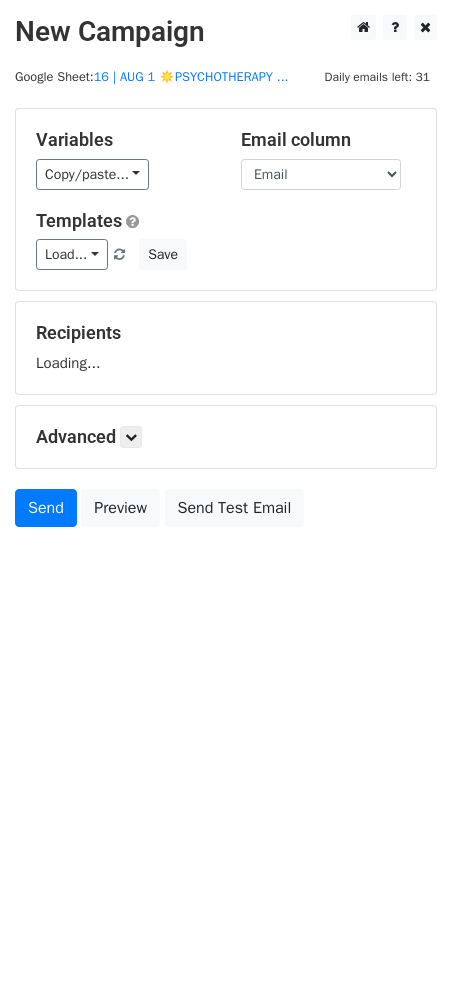 scroll, scrollTop: 0, scrollLeft: 0, axis: both 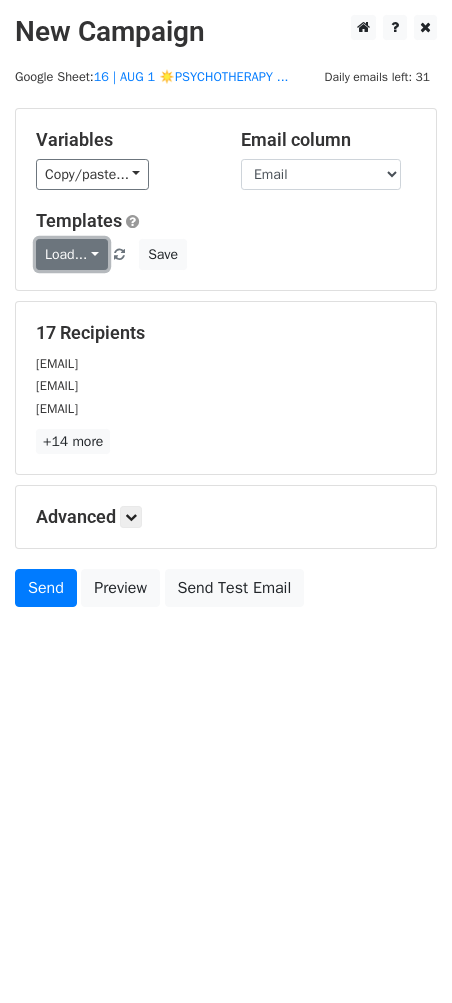 click on "Load..." at bounding box center [72, 254] 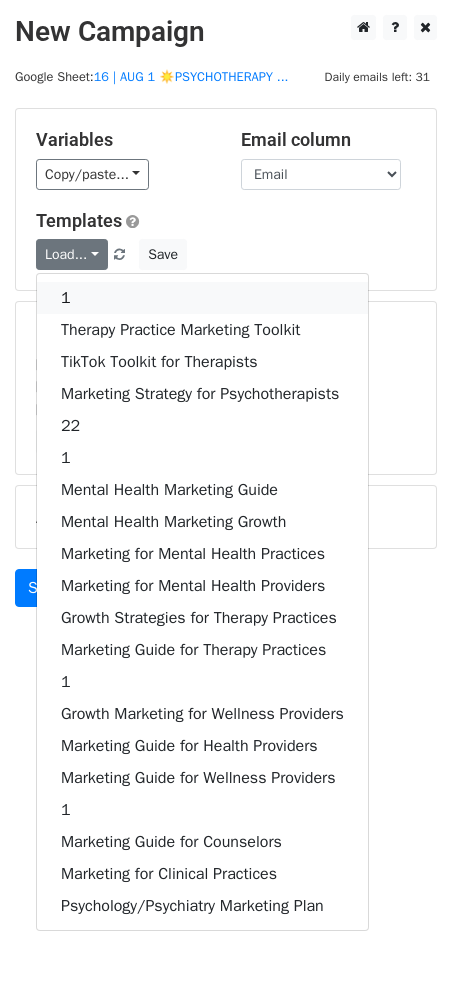 click on "1" at bounding box center [202, 298] 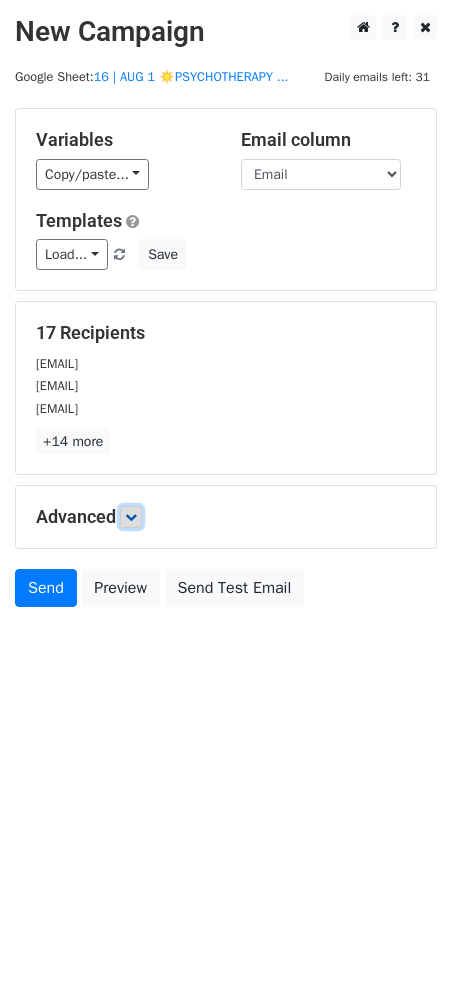 click at bounding box center (131, 517) 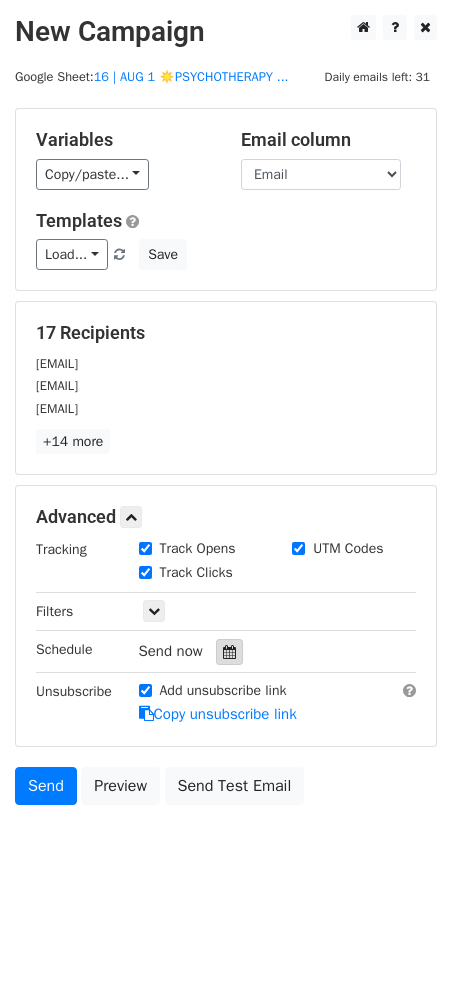 click at bounding box center (229, 652) 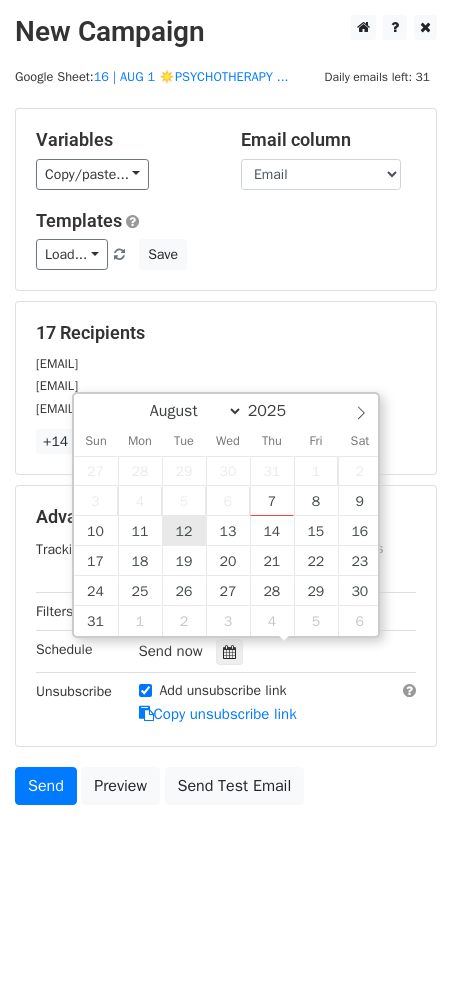 type on "2025-08-12 12:00" 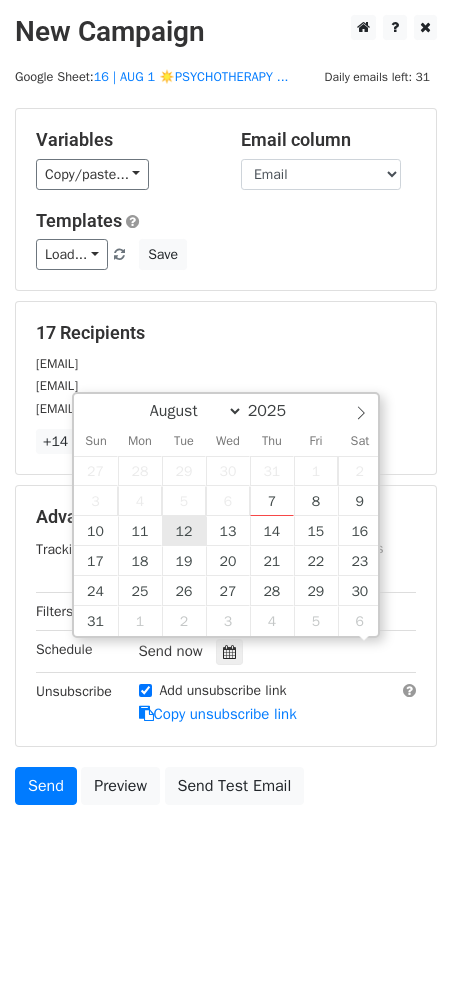 scroll, scrollTop: 0, scrollLeft: 0, axis: both 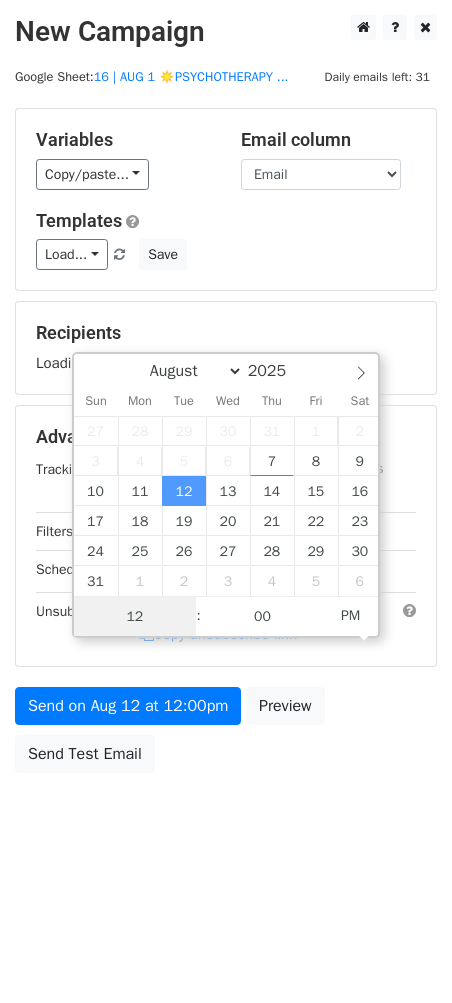 type on "2" 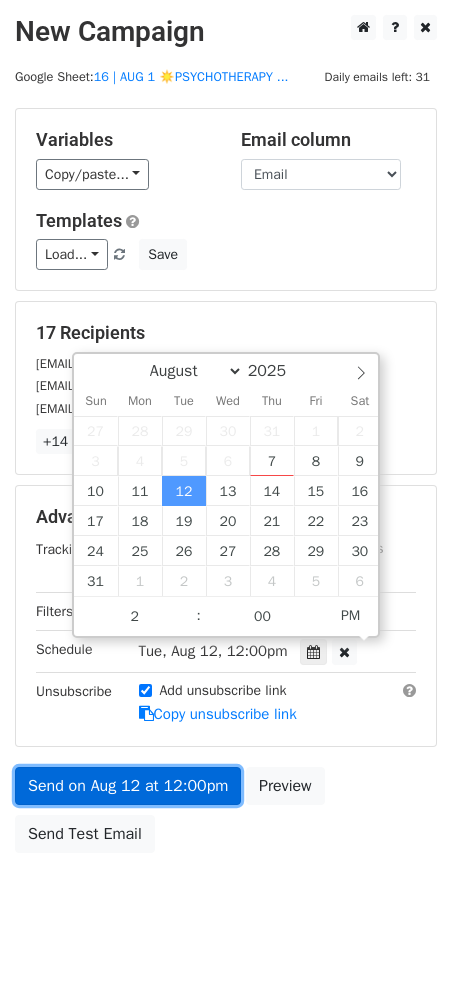 type on "2025-08-12 14:00" 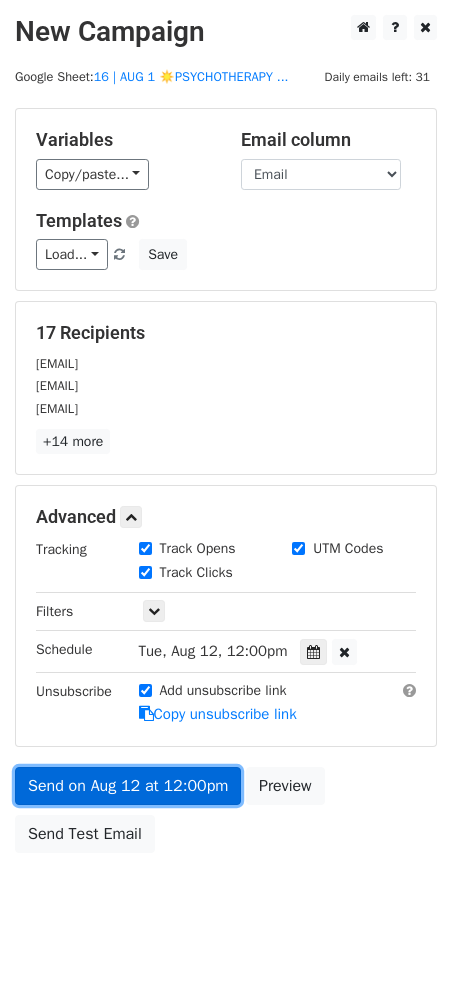 click on "Send on Aug 12 at 12:00pm" at bounding box center (128, 786) 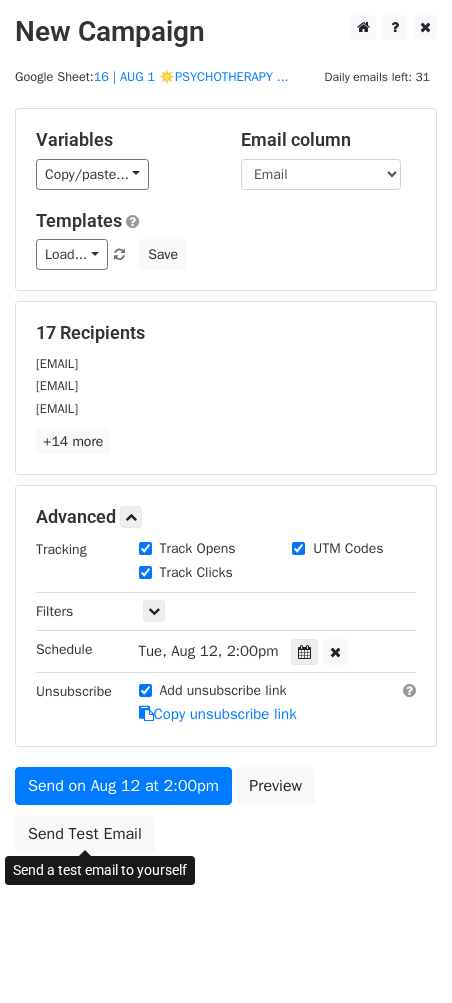 click on "New Campaign
Daily emails left: 31
Google Sheet:
16 | AUG 1 ☀️PSYCHOTHERAPY ...
Variables
Copy/paste...
{{Name}}
{{Email}}
Email column
Name
Email
Templates
Load...
1
Therapy Practice Marketing Toolkit
TikTok Toolkit for Therapists
Marketing Strategy for Psychotherapists
22
1
Mental Health Marketing Guide
Mental Health Marketing Growth
Marketing for Mental Health Practices
Marketing for Mental Health Providers
Growth Strategies for Therapy Practices
Marketing Guide for Therapy Practices
1
Growth Marketing for Wellness Providers
Marketing Guide for Health Providers
Marketing Guide for Wellness Providers
1
Marketing Guide for Counselors
Marketing for Clinical Practices
Psychology/Psychiatry Marketing Plan
Save
17 Recipients
kim.advancedhypnosis@gmail.com
kim@citypointcbt.com
kkiely@empower-wny.org" at bounding box center [226, 479] 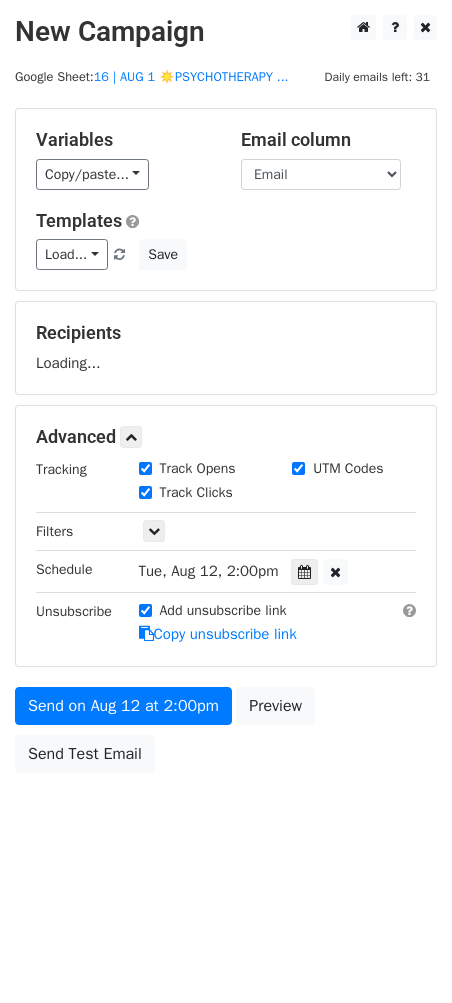 click on "Send on Aug 12 at 2:00pm
Preview
Send Test Email" at bounding box center (226, 735) 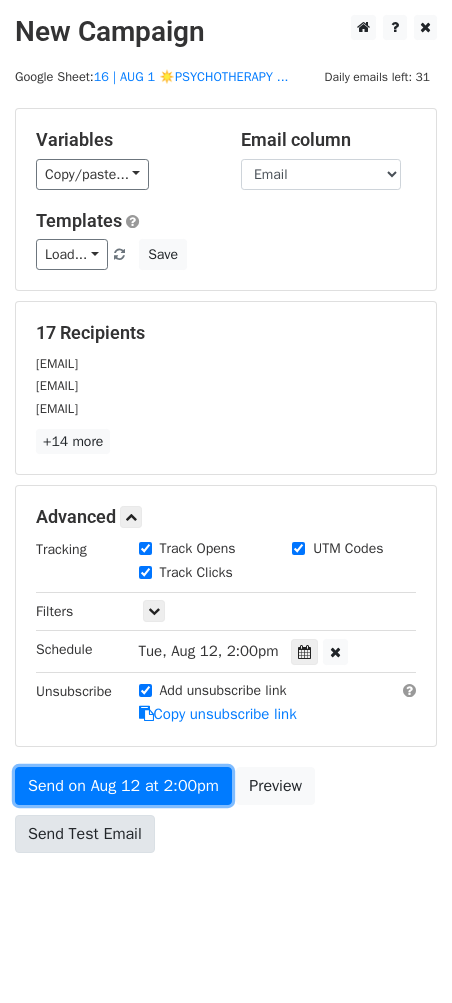 click on "Send on Aug 12 at 2:00pm" at bounding box center (123, 786) 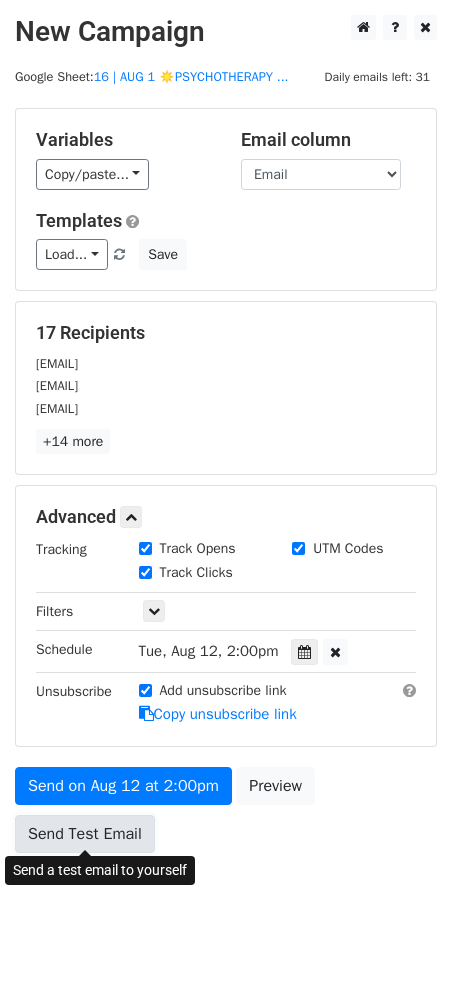 click on "Send Test Email" at bounding box center (85, 834) 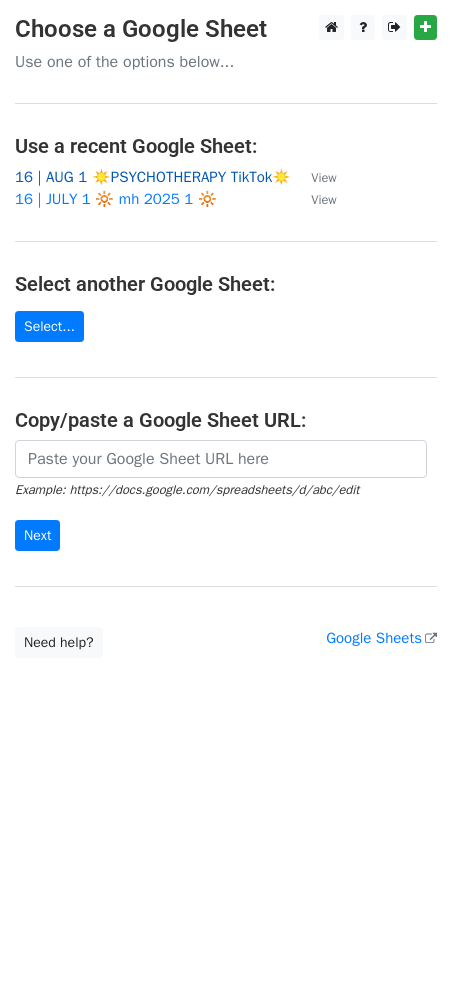 scroll, scrollTop: 0, scrollLeft: 0, axis: both 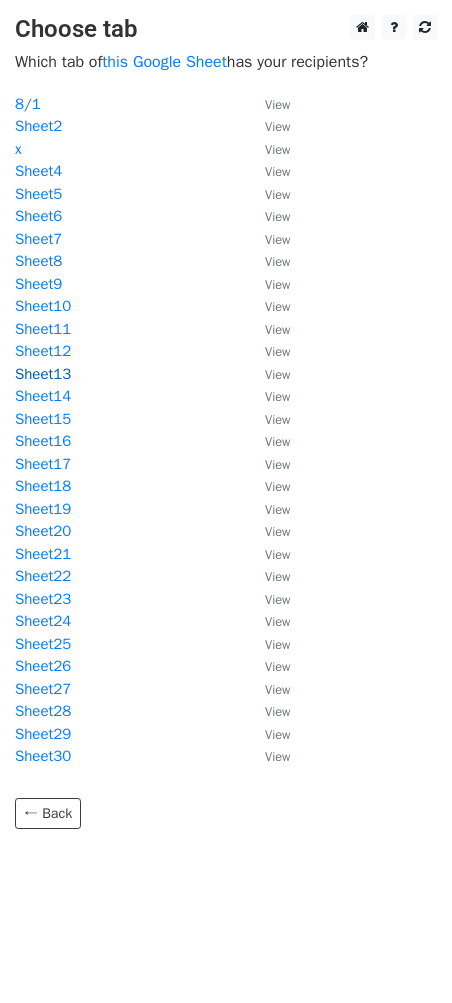 click on "Sheet13" at bounding box center (43, 374) 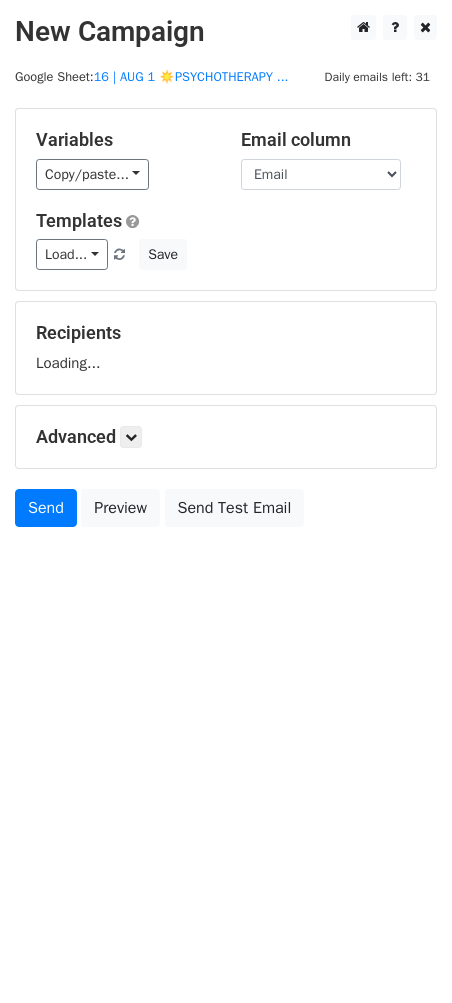 scroll, scrollTop: 0, scrollLeft: 0, axis: both 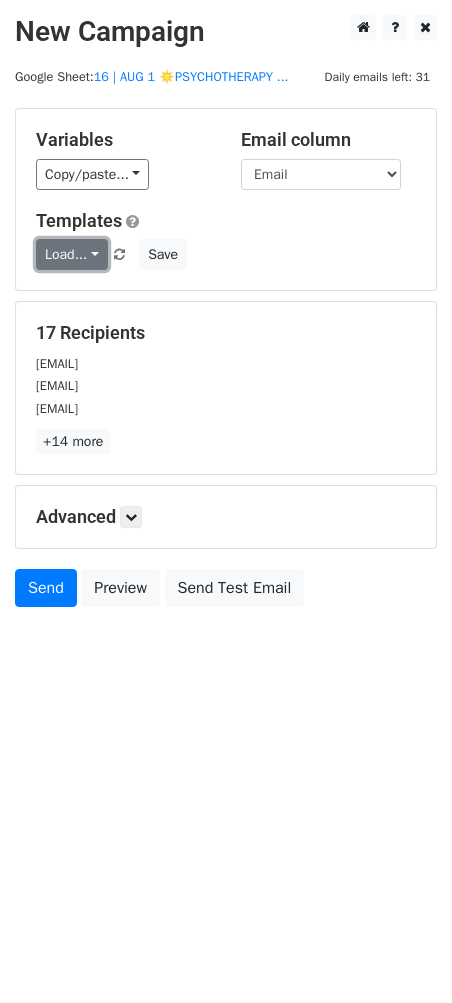 click on "Load..." at bounding box center (72, 254) 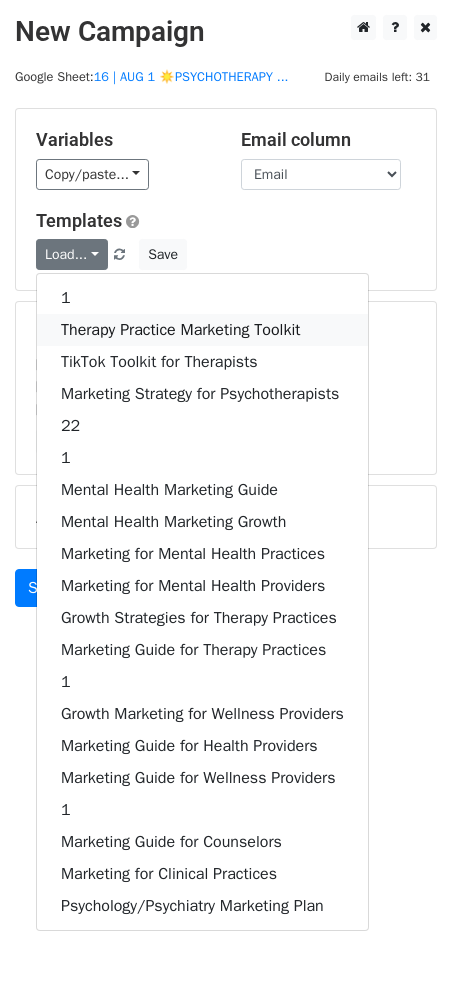 click on "Therapy Practice Marketing Toolkit" at bounding box center [202, 330] 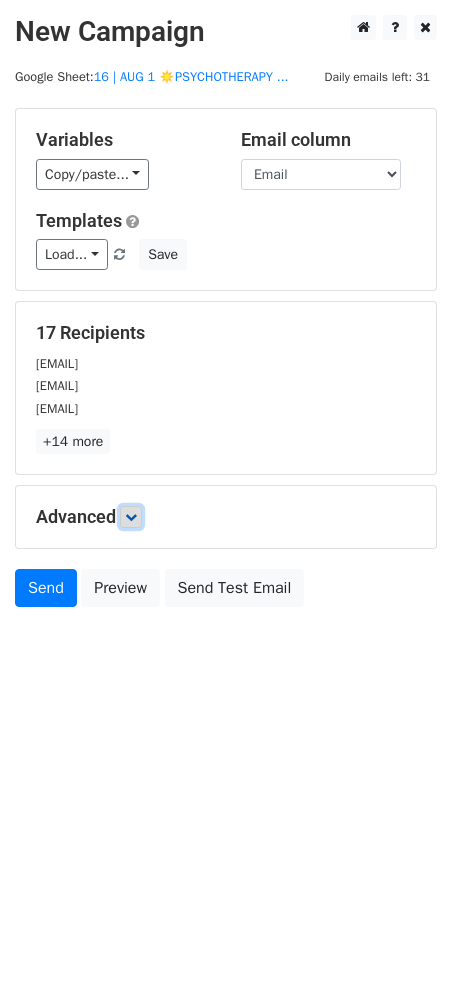 click at bounding box center (131, 517) 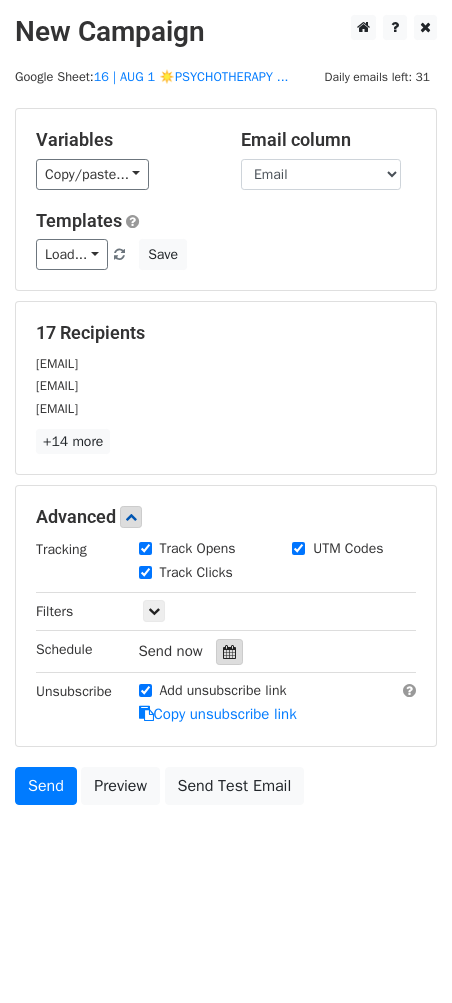 click at bounding box center (229, 652) 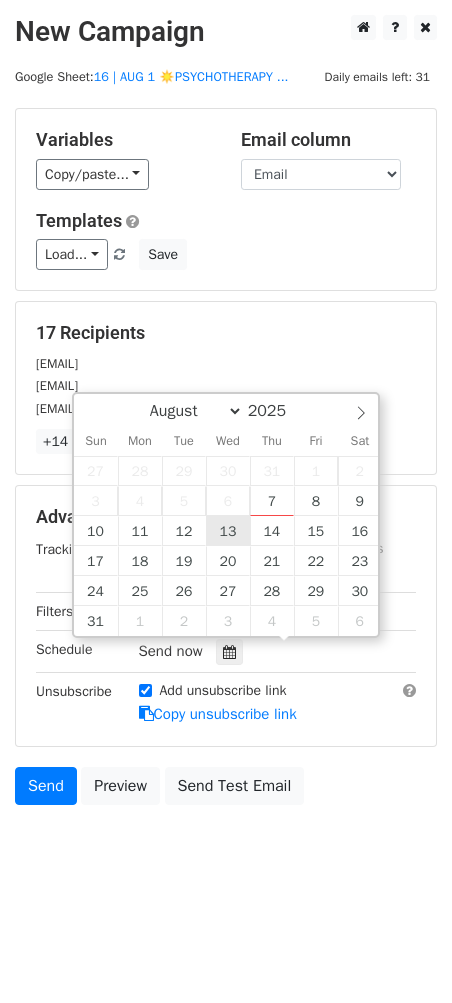 type on "2025-08-13 12:00" 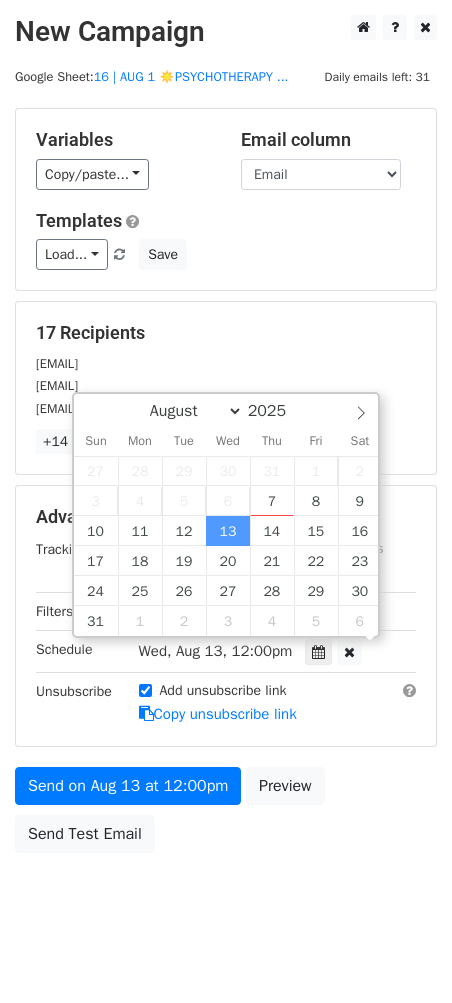 scroll, scrollTop: 0, scrollLeft: 0, axis: both 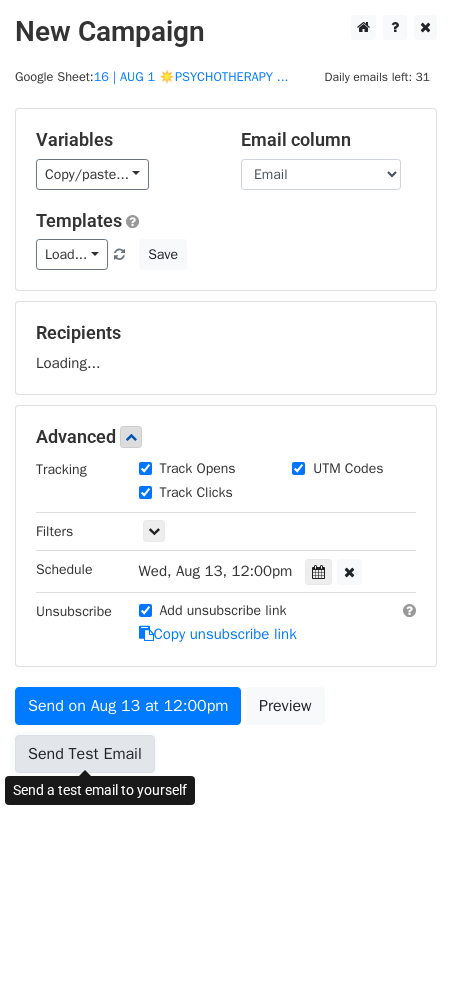 click on "Send Test Email" at bounding box center [85, 754] 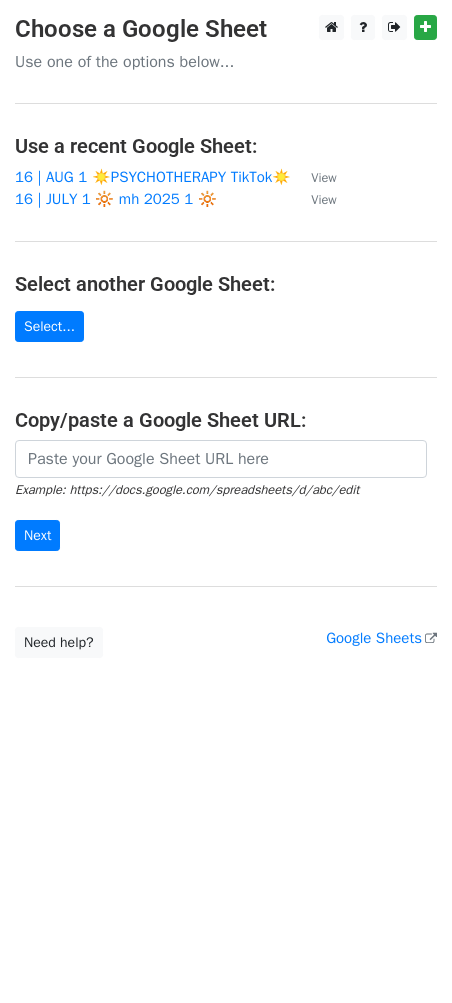 scroll, scrollTop: 0, scrollLeft: 0, axis: both 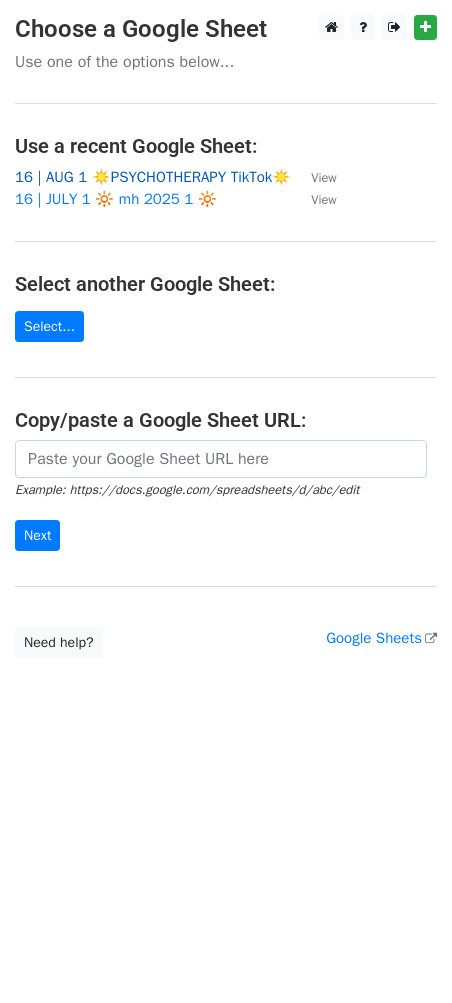 click on "16 | AUG 1 ☀️PSYCHOTHERAPY TikTok☀️" at bounding box center [153, 177] 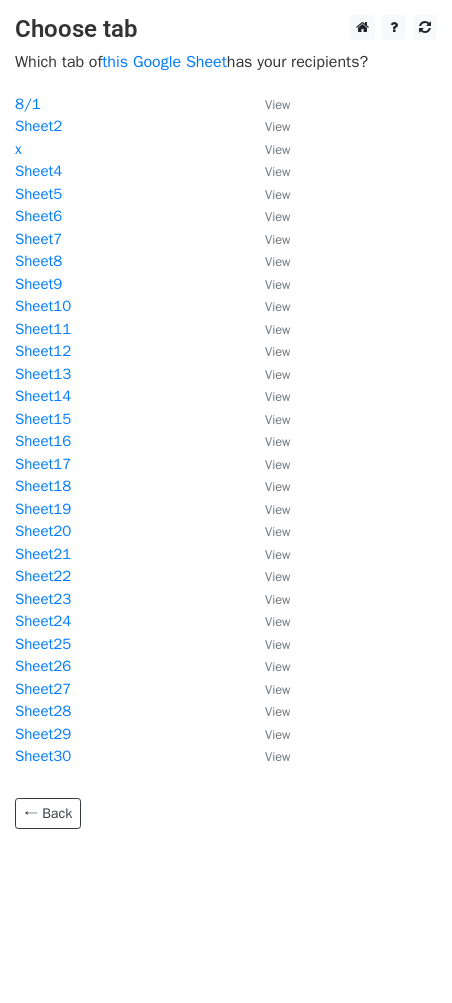 scroll, scrollTop: 0, scrollLeft: 0, axis: both 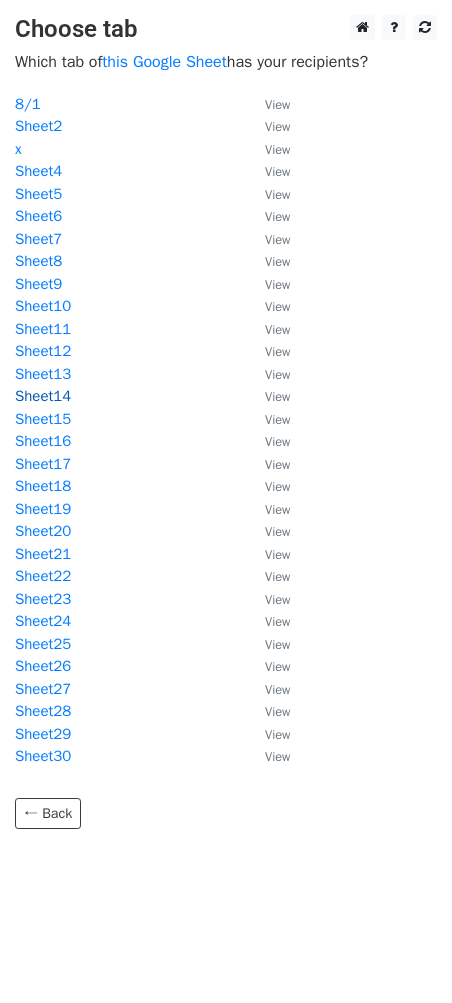 click on "Sheet14" at bounding box center [43, 396] 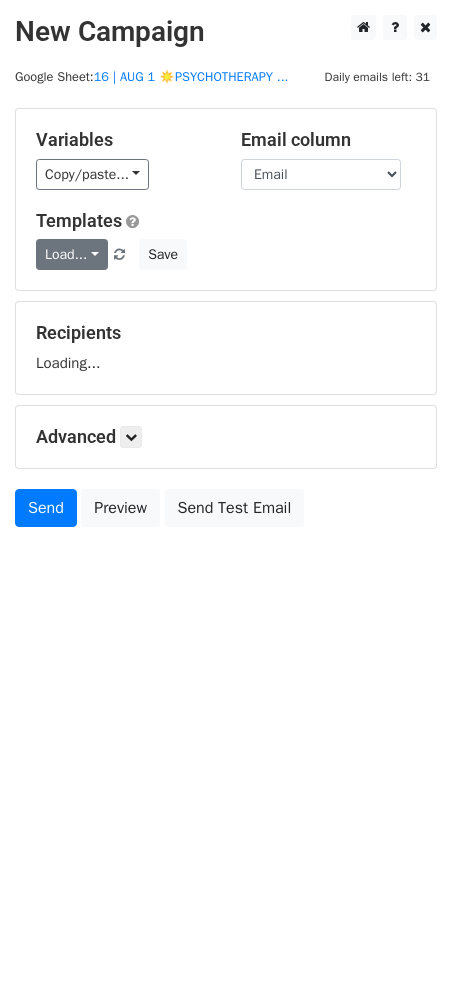 scroll, scrollTop: 0, scrollLeft: 0, axis: both 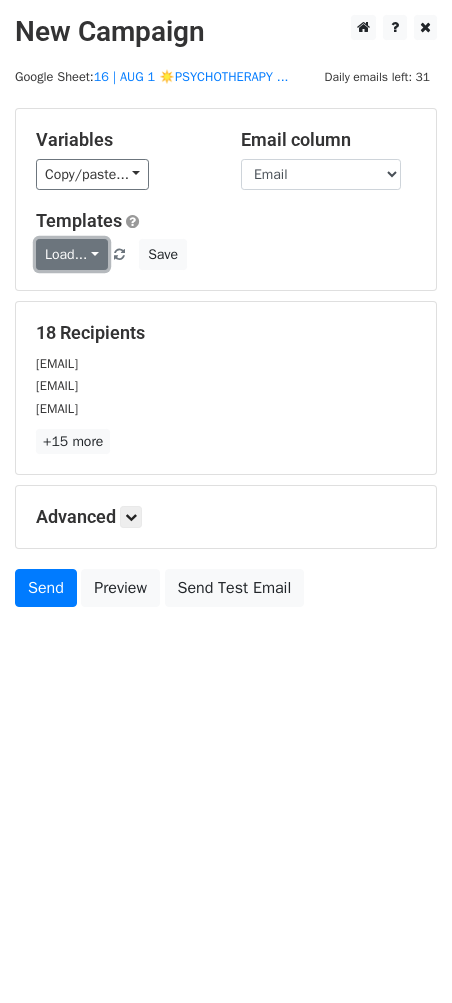 click on "Load..." at bounding box center (72, 254) 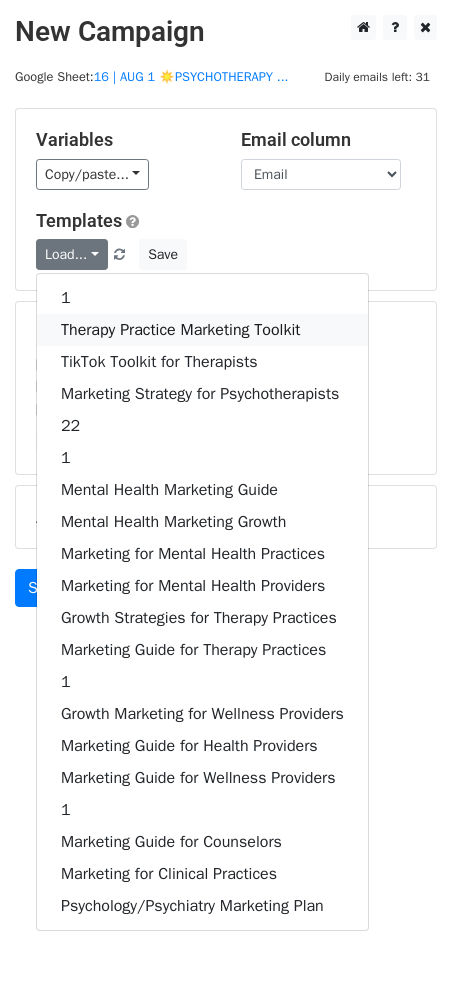 click on "Therapy Practice Marketing Toolkit" at bounding box center [202, 330] 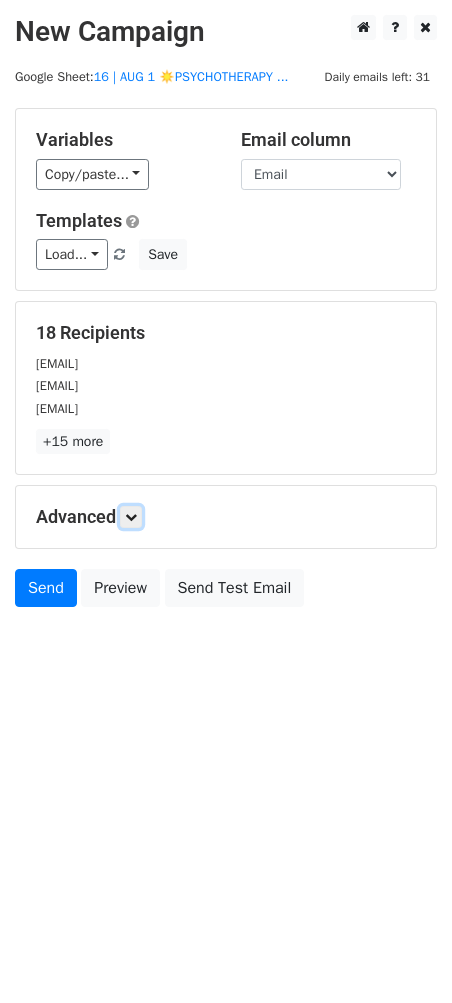 click at bounding box center [131, 517] 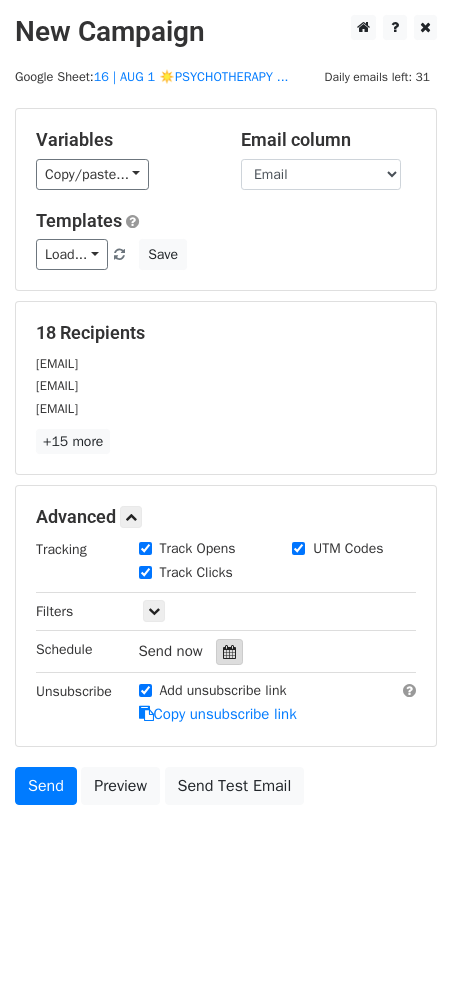 click at bounding box center [229, 652] 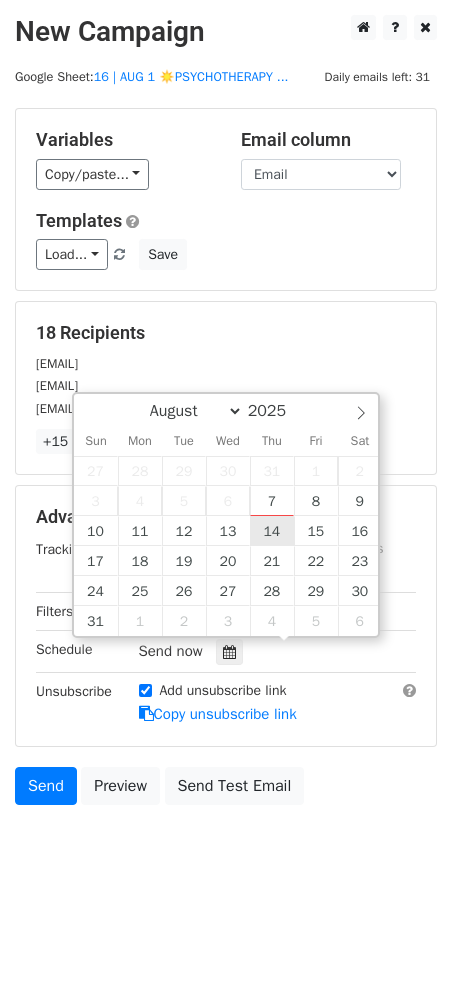 type on "[DATE] [TIME]" 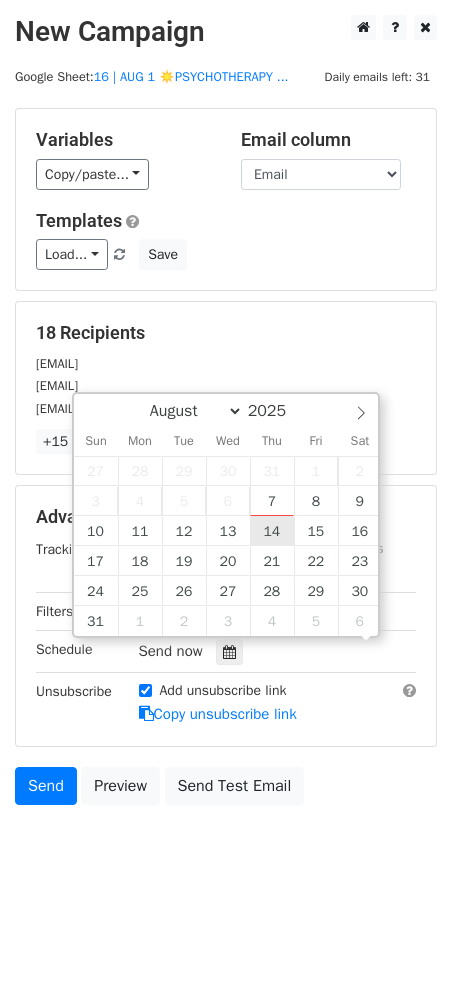 scroll, scrollTop: 0, scrollLeft: 0, axis: both 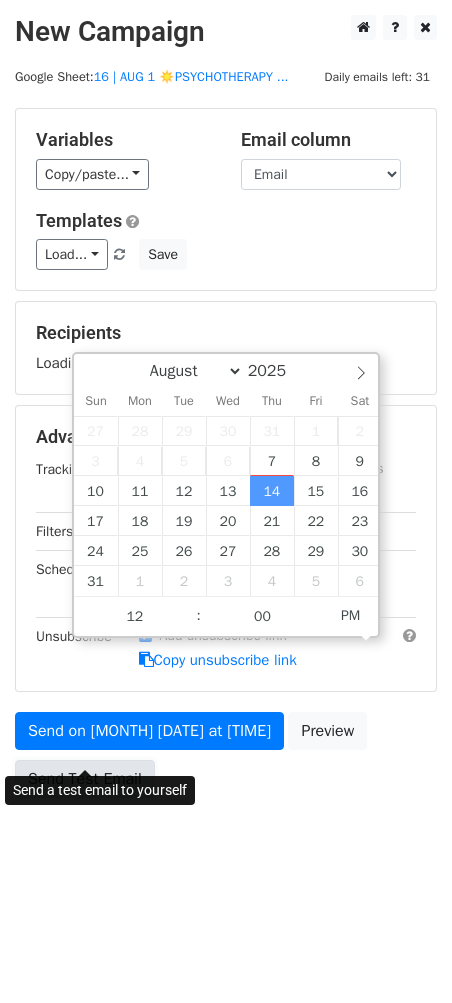 click on "Send Test Email" at bounding box center [85, 779] 